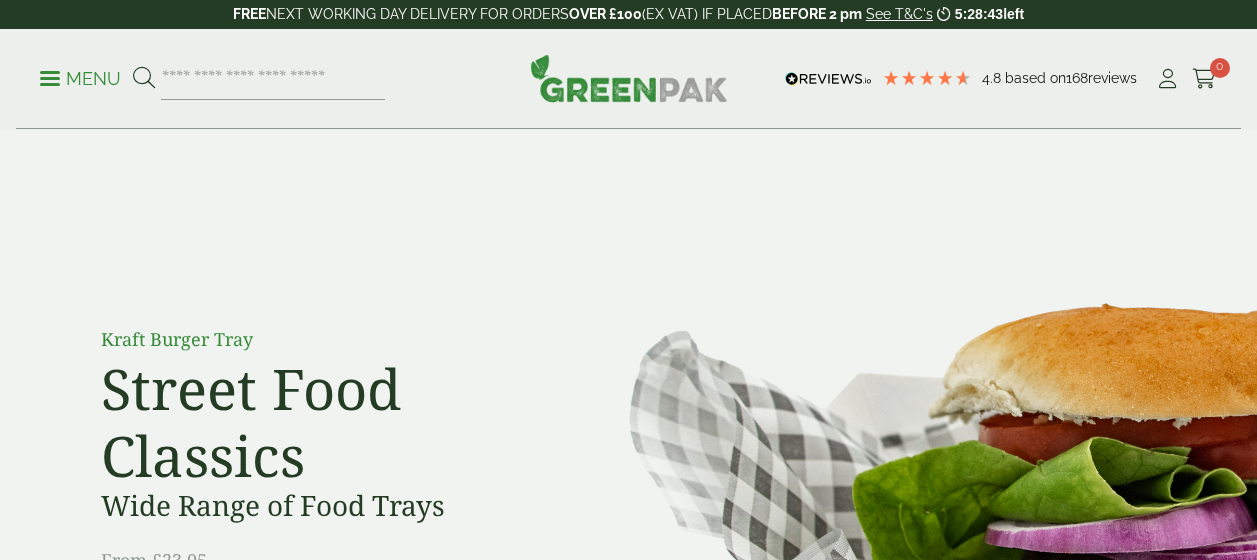 scroll, scrollTop: 0, scrollLeft: 0, axis: both 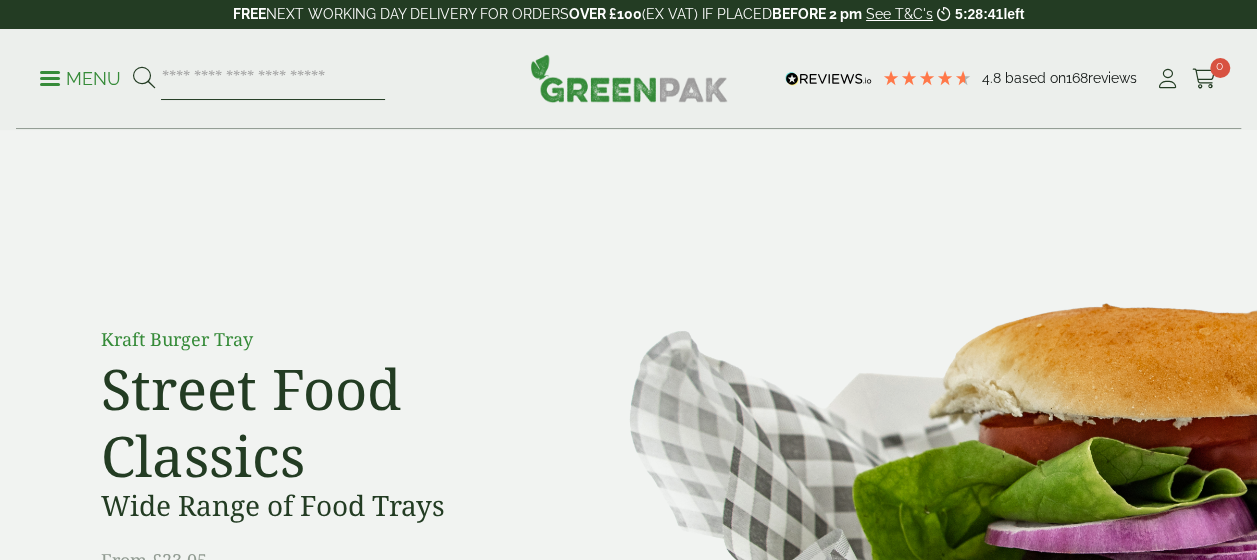 click at bounding box center [273, 79] 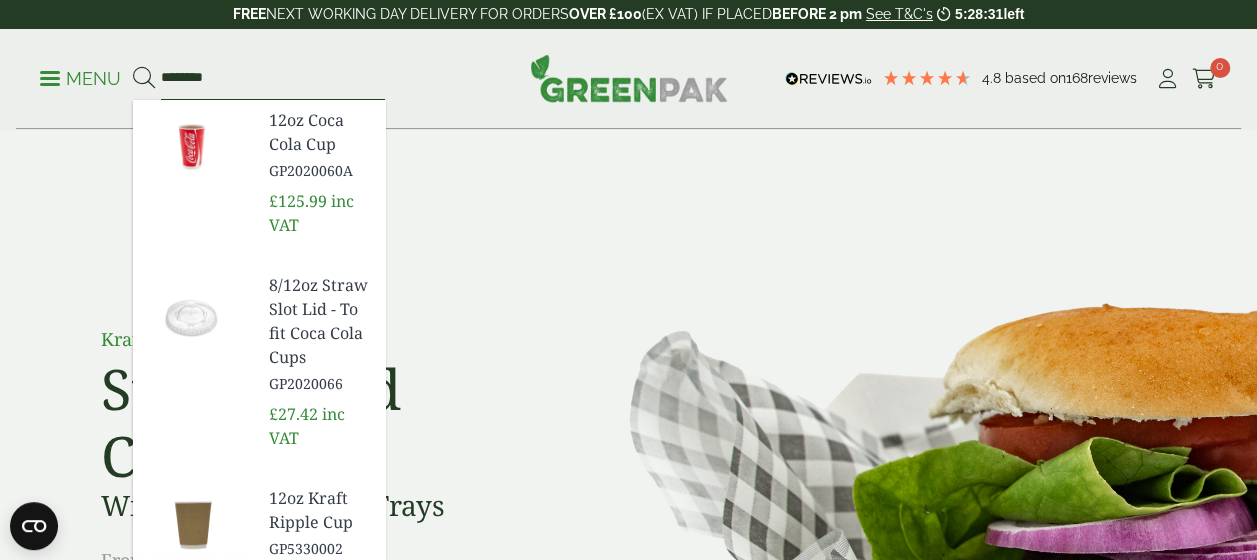 type on "********" 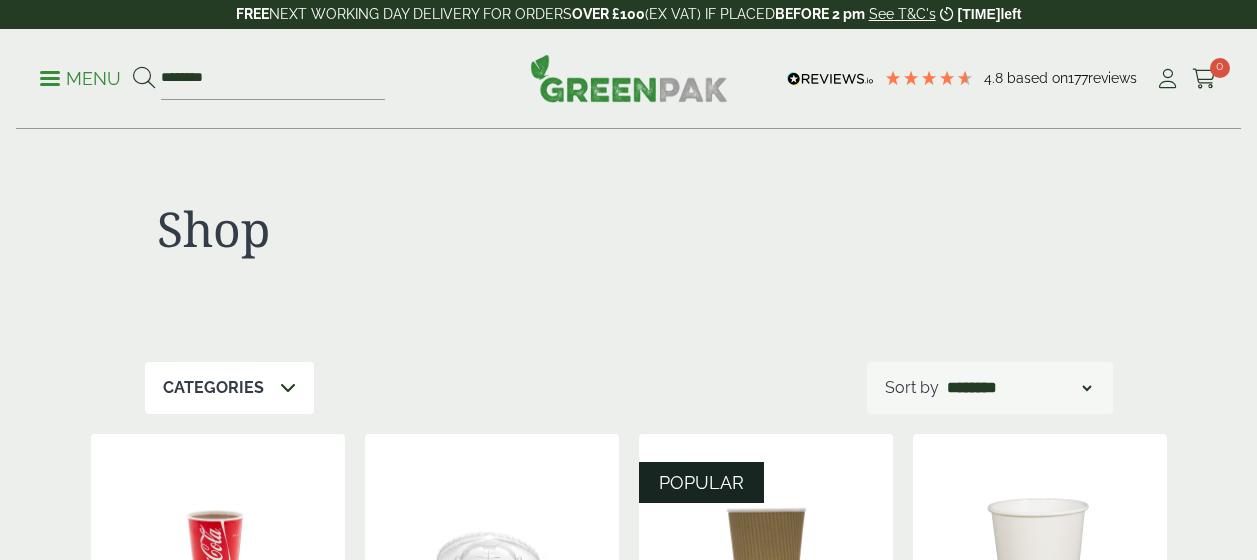 scroll, scrollTop: 0, scrollLeft: 0, axis: both 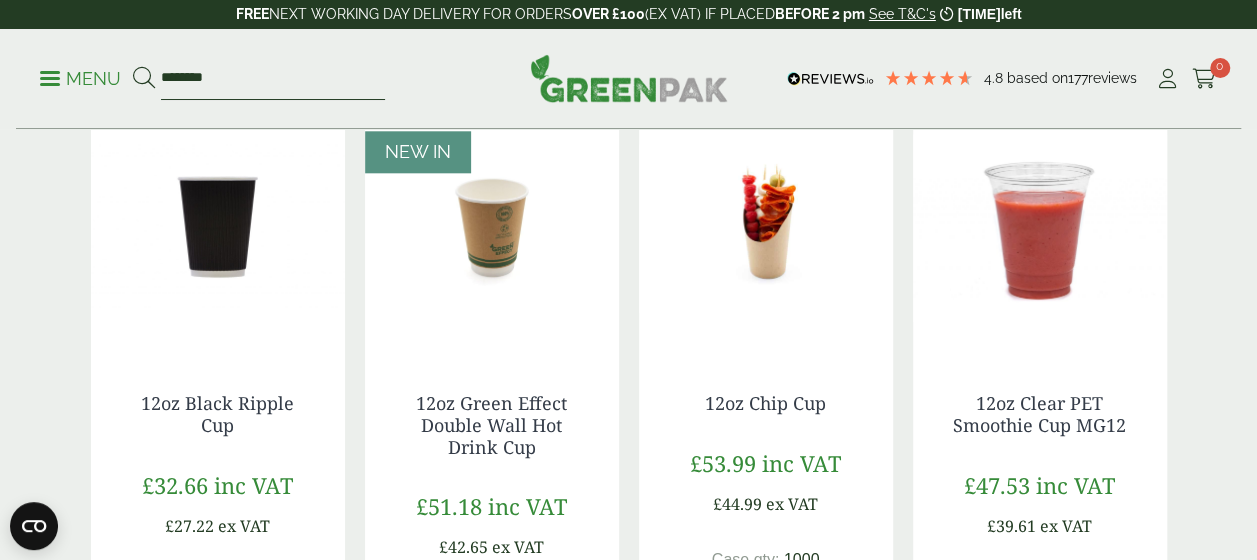 click on "********" at bounding box center (273, 79) 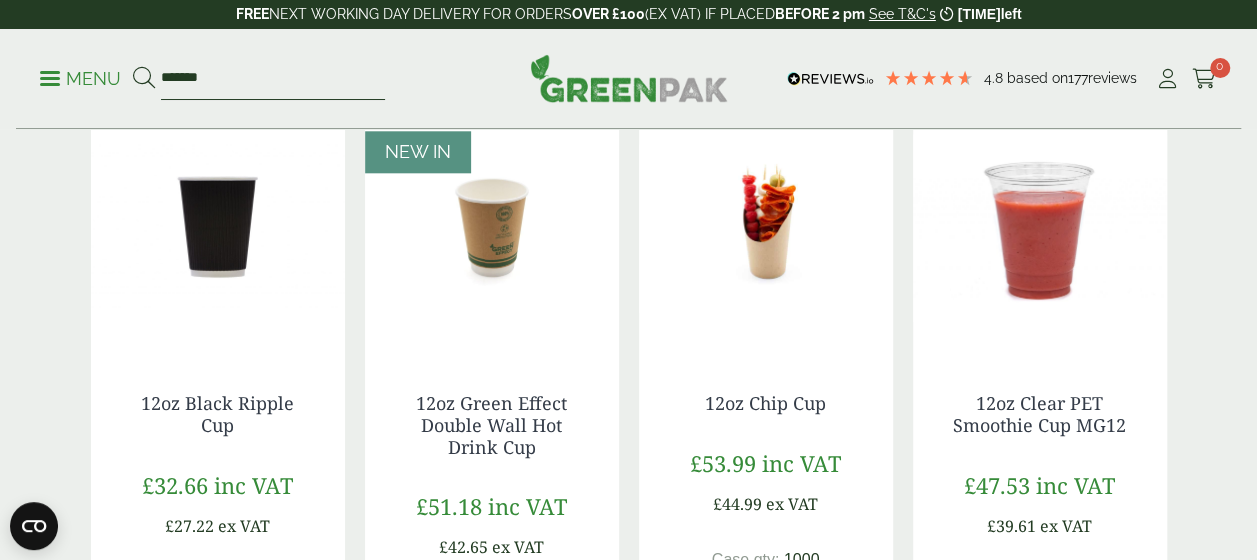 click on "*******" at bounding box center [273, 79] 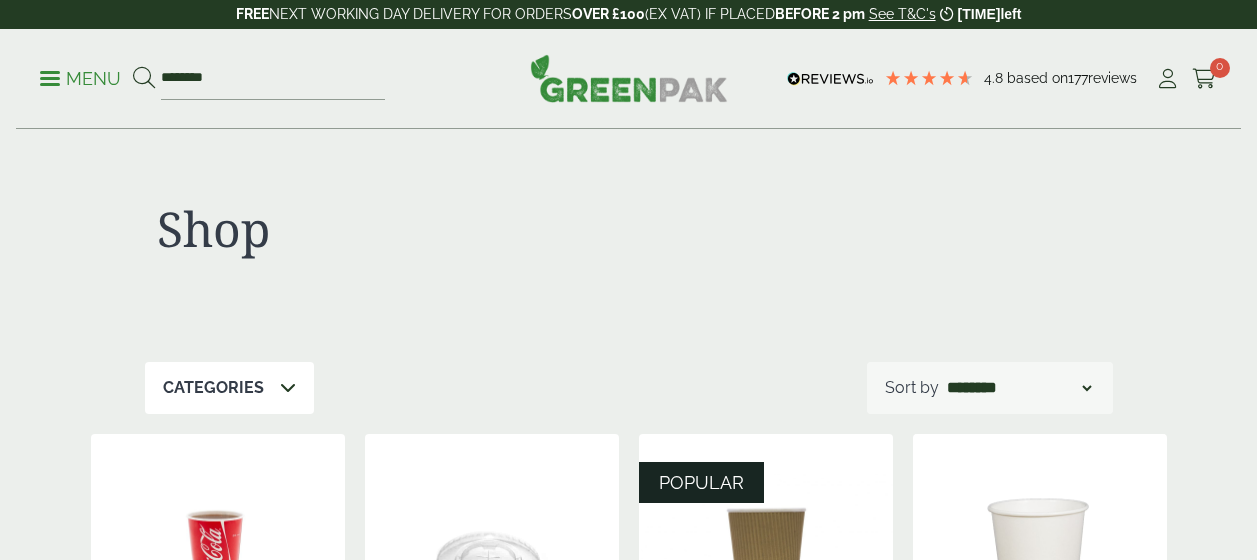 scroll, scrollTop: 0, scrollLeft: 0, axis: both 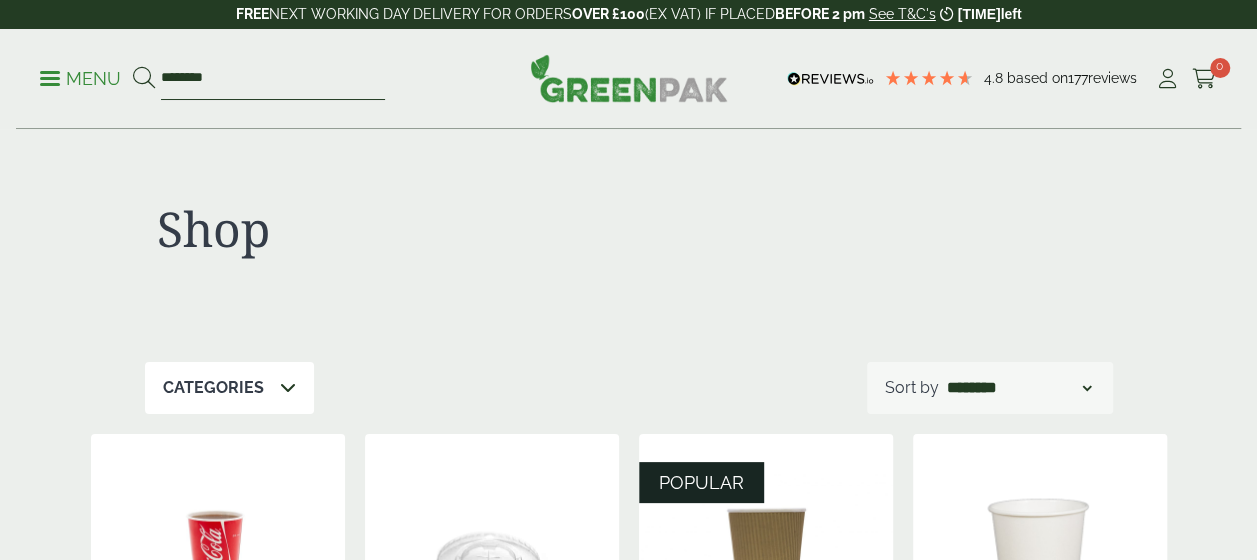 click on "********" at bounding box center (273, 79) 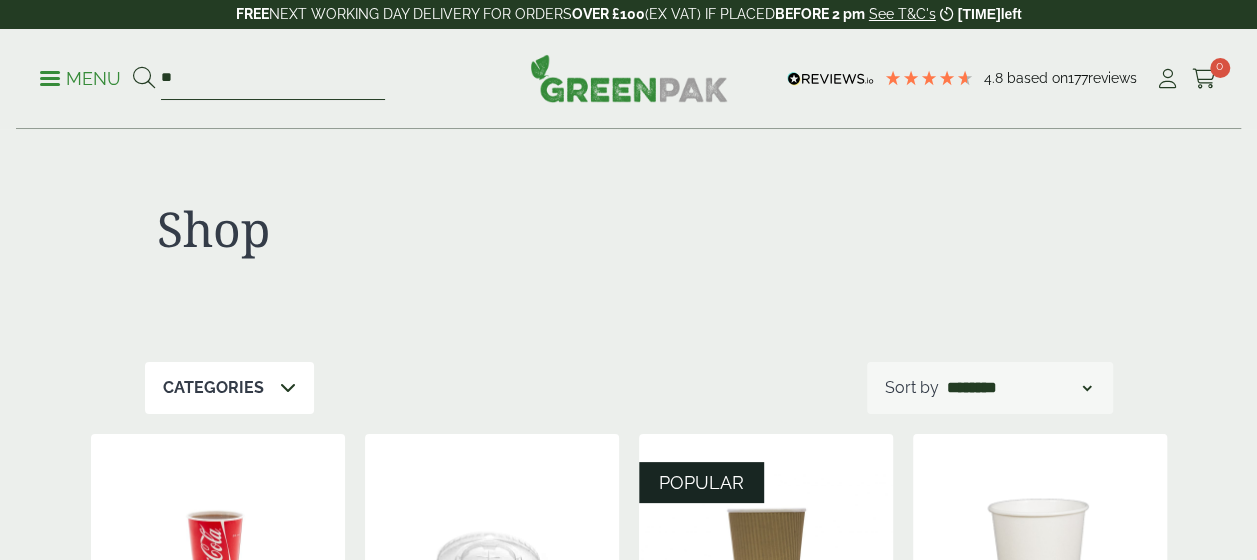 type on "*" 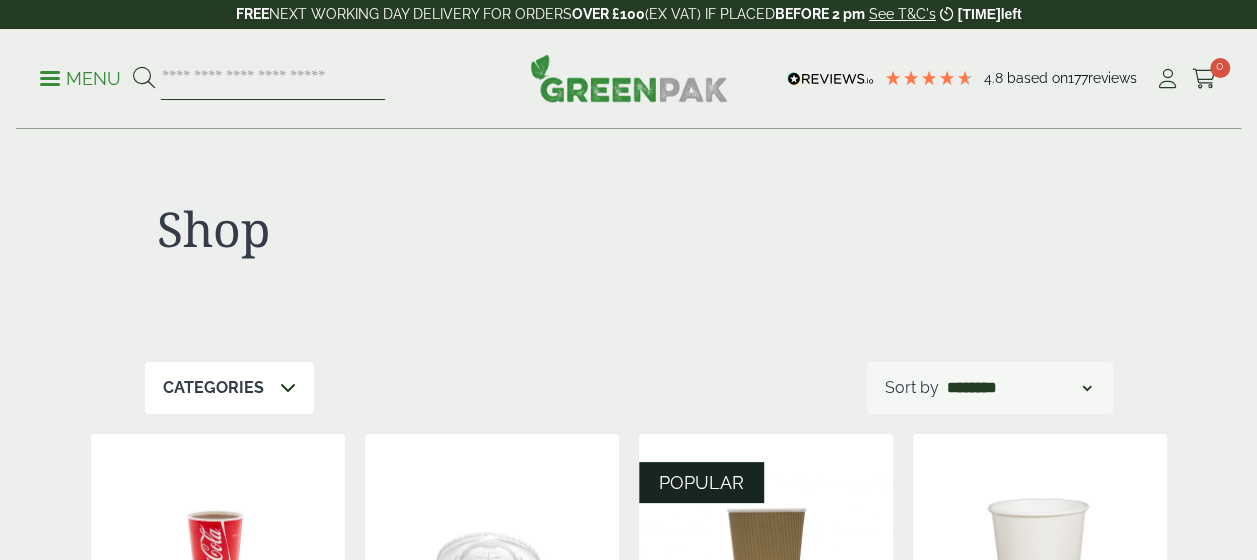 paste on "**********" 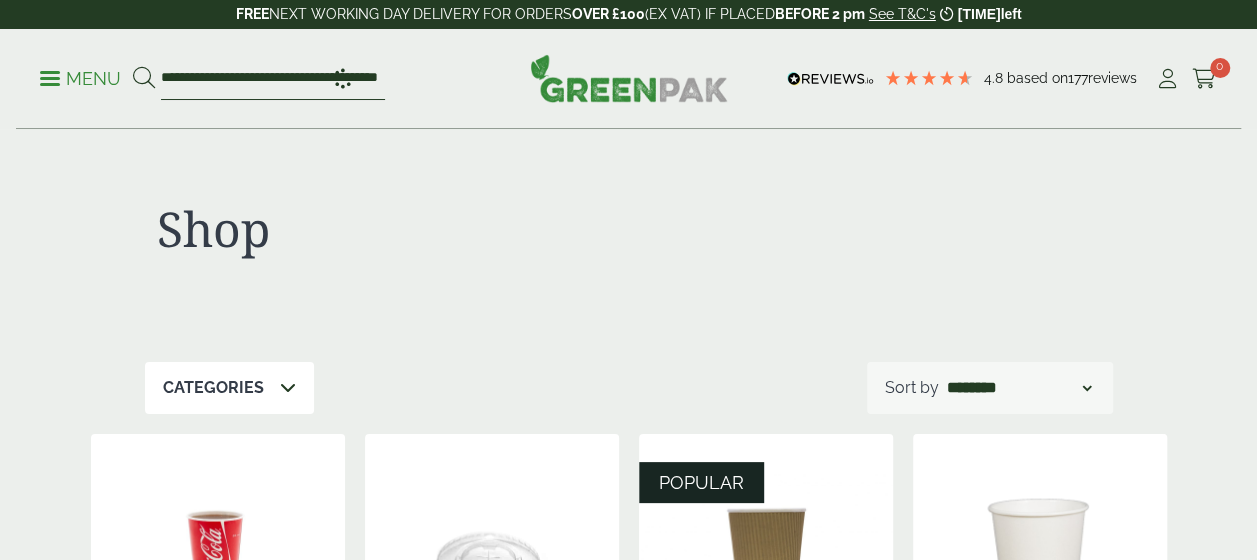 scroll, scrollTop: 0, scrollLeft: 59, axis: horizontal 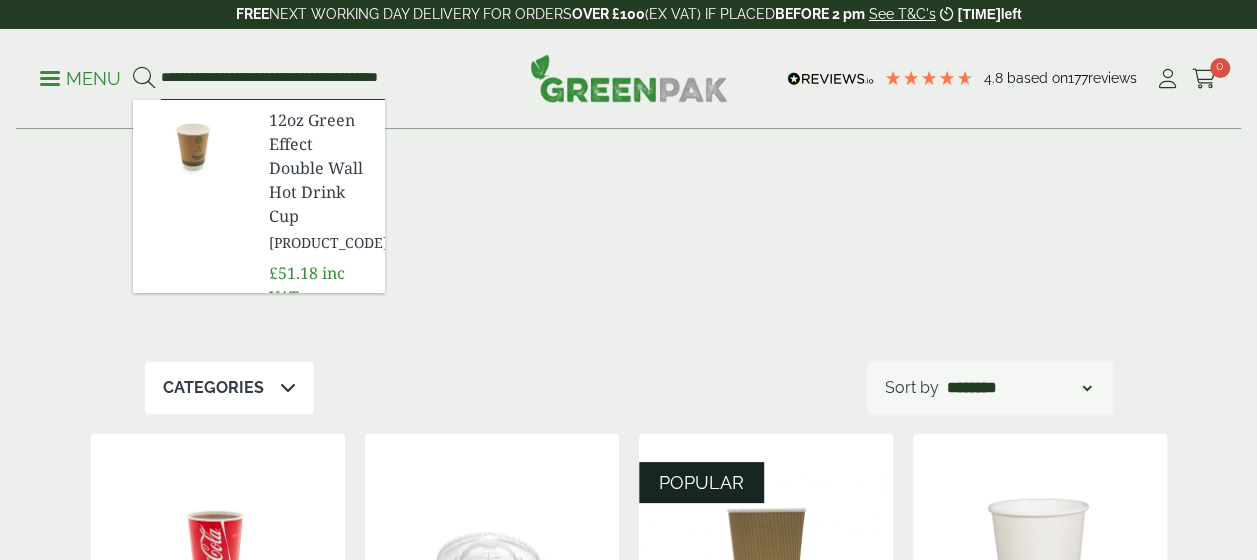 type on "**********" 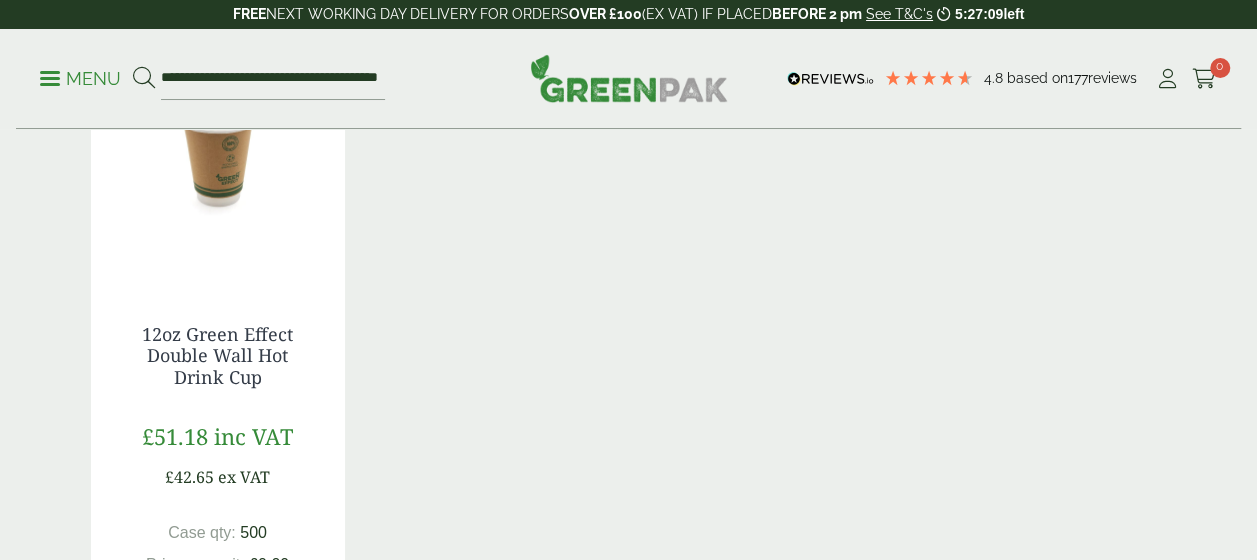 scroll, scrollTop: 0, scrollLeft: 0, axis: both 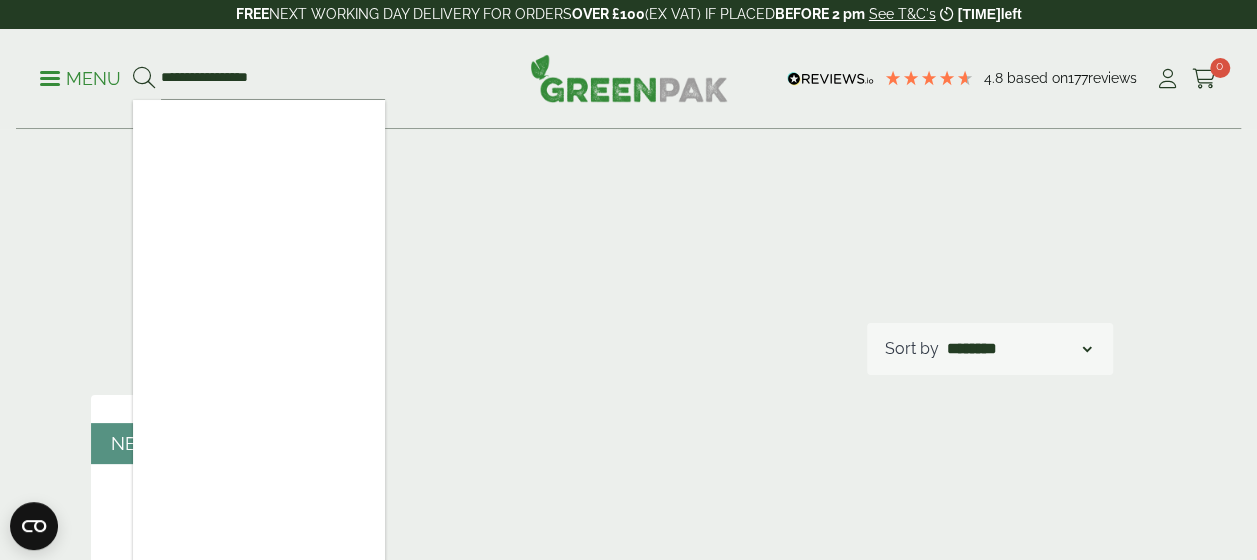 click on "**********" at bounding box center [259, 79] 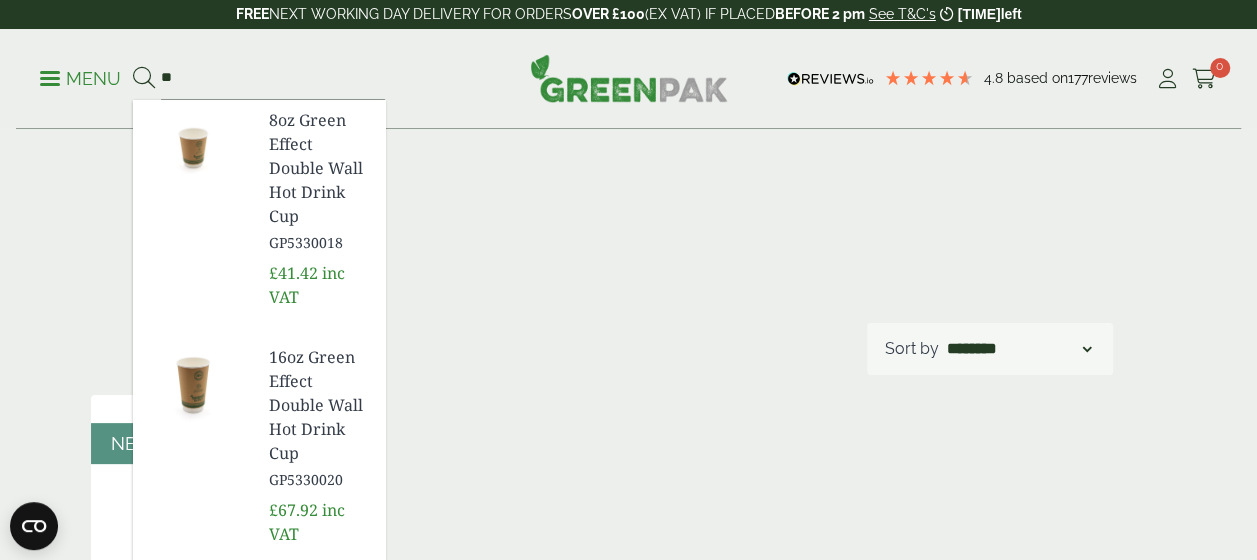 type on "*" 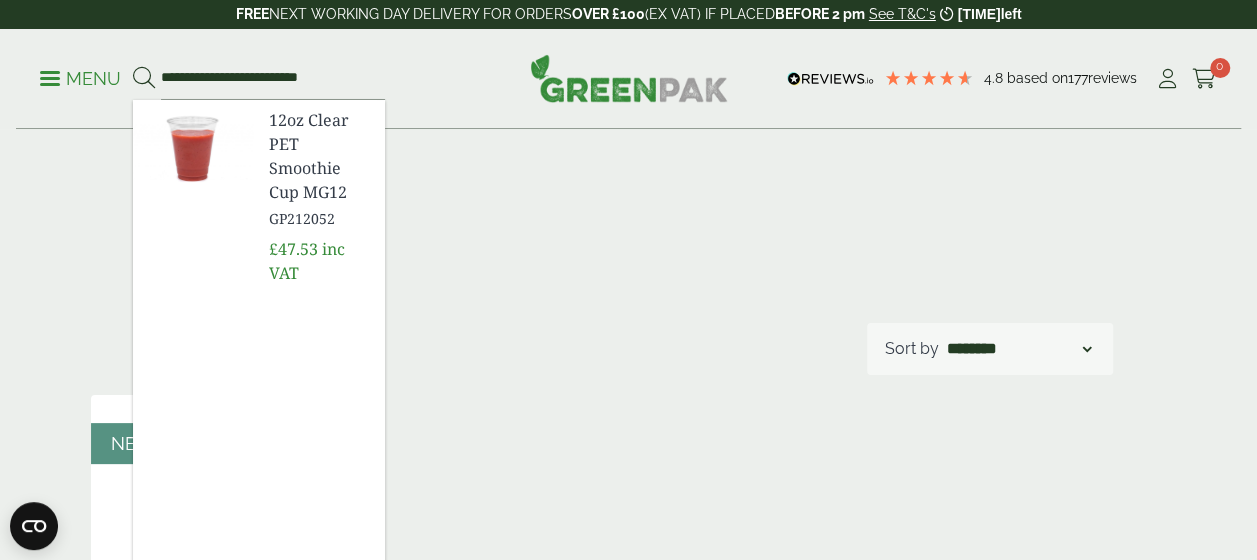 type on "**********" 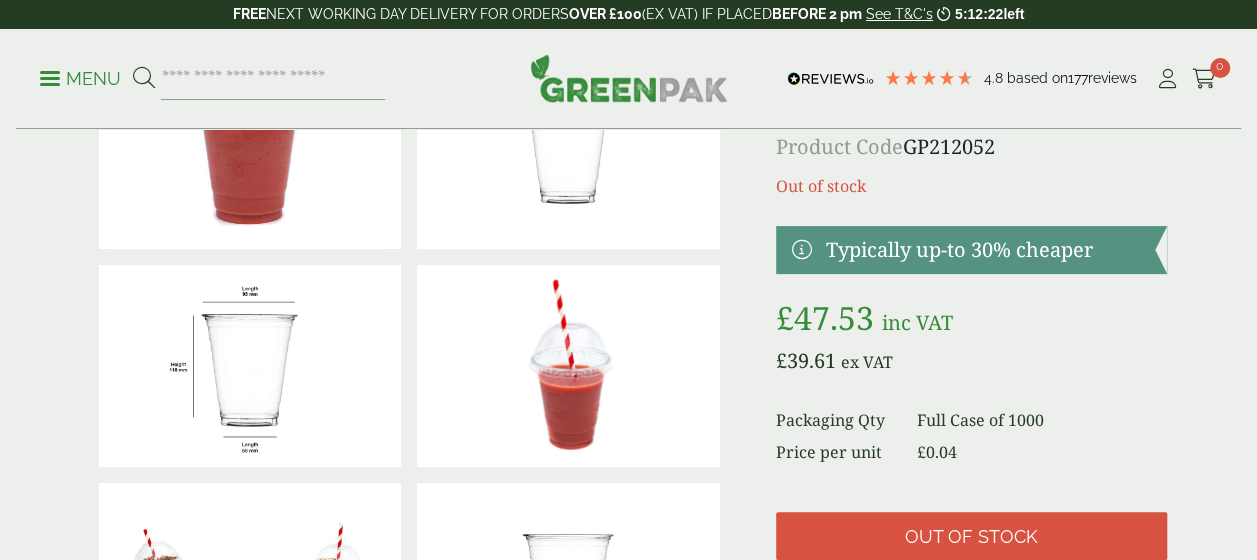 scroll, scrollTop: 338, scrollLeft: 0, axis: vertical 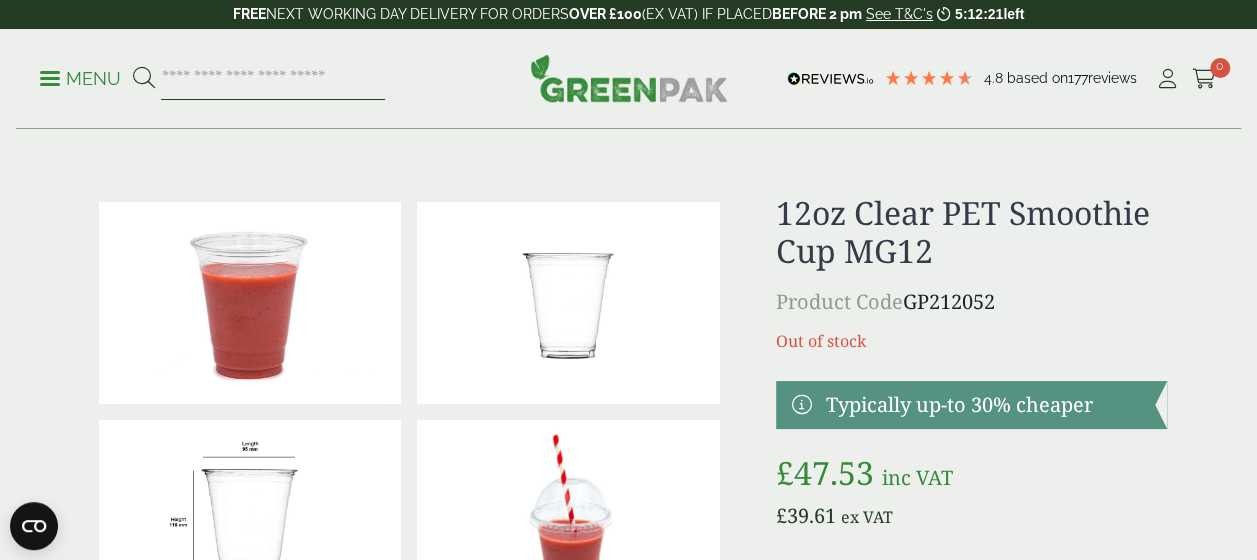 click at bounding box center (273, 79) 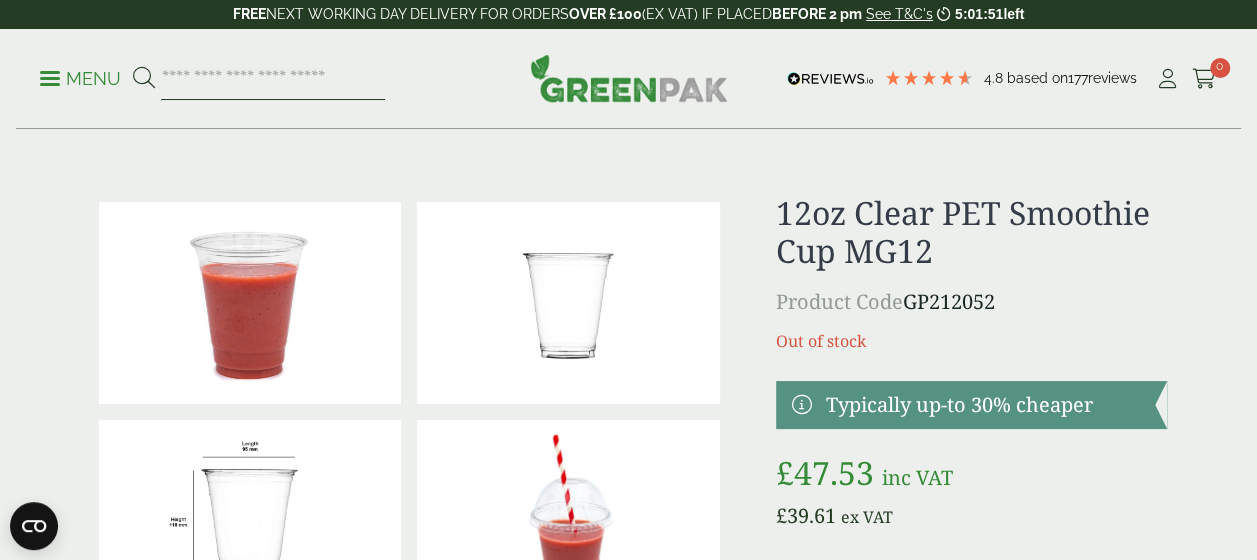 click at bounding box center [273, 79] 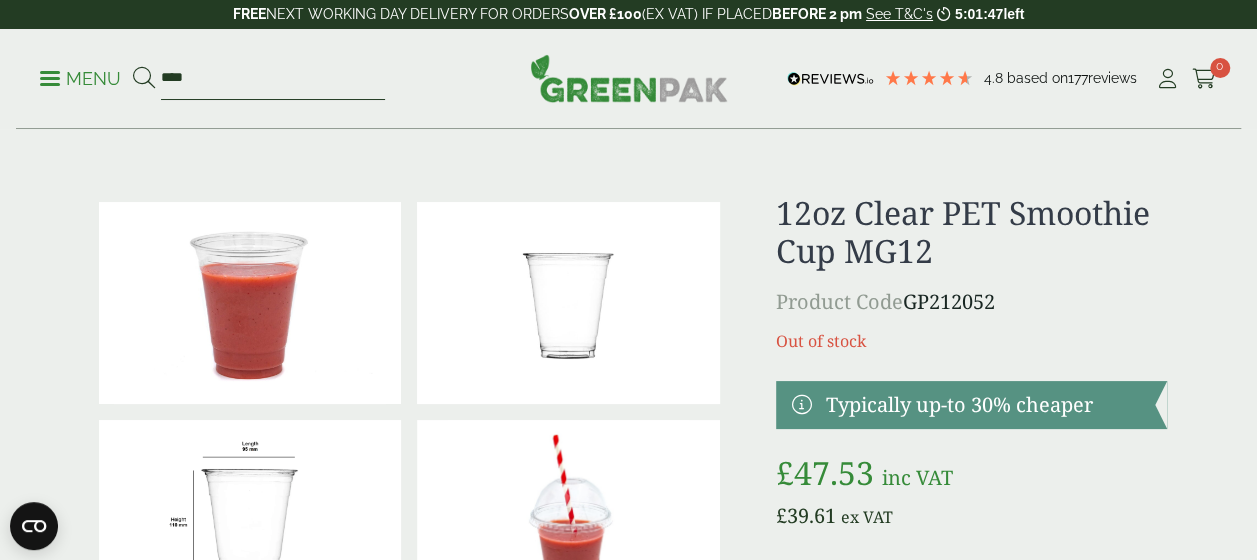 type on "***" 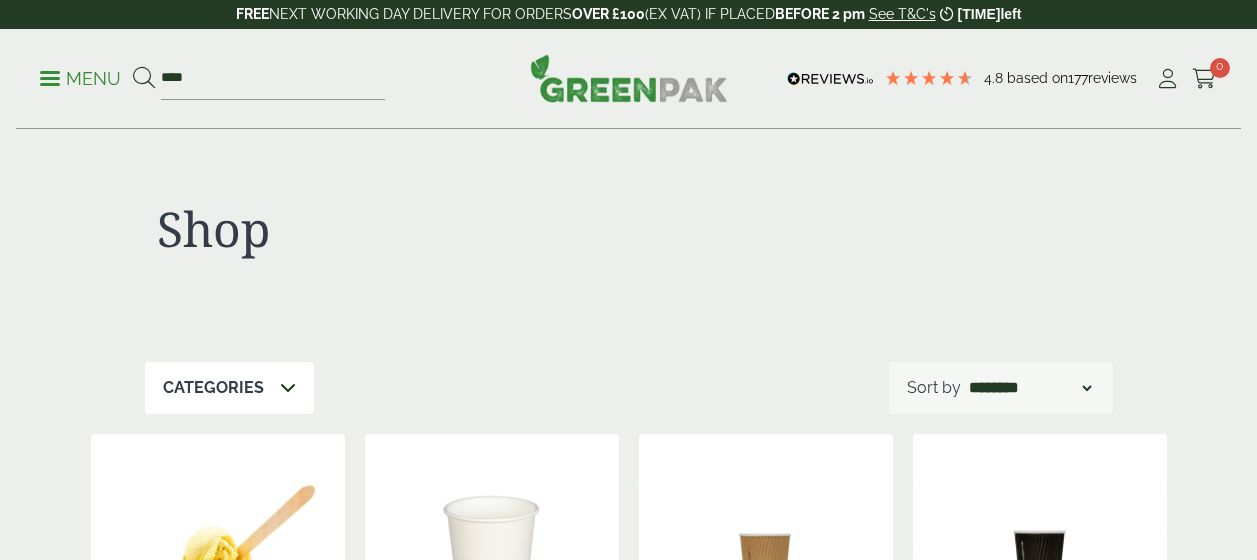 scroll, scrollTop: 347, scrollLeft: 0, axis: vertical 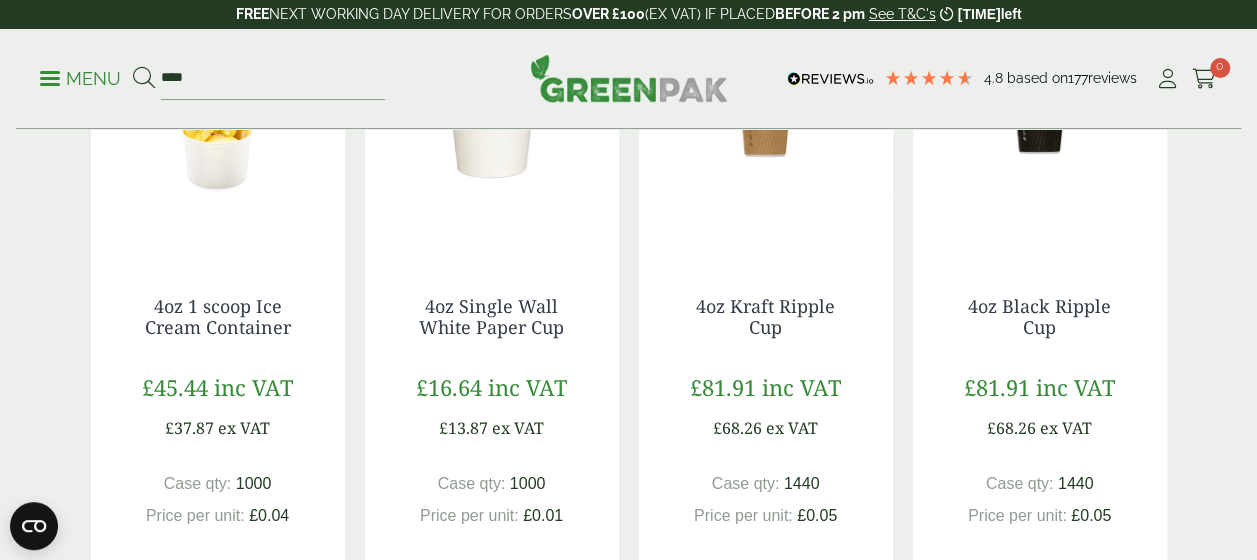 click on "4oz Single Wall White Paper Cup
£16.64
inc VAT
£13.87
ex VAT
Case qty:
1000
Price per unit:
£0.01
Qty * Add to Basket" at bounding box center [492, 452] 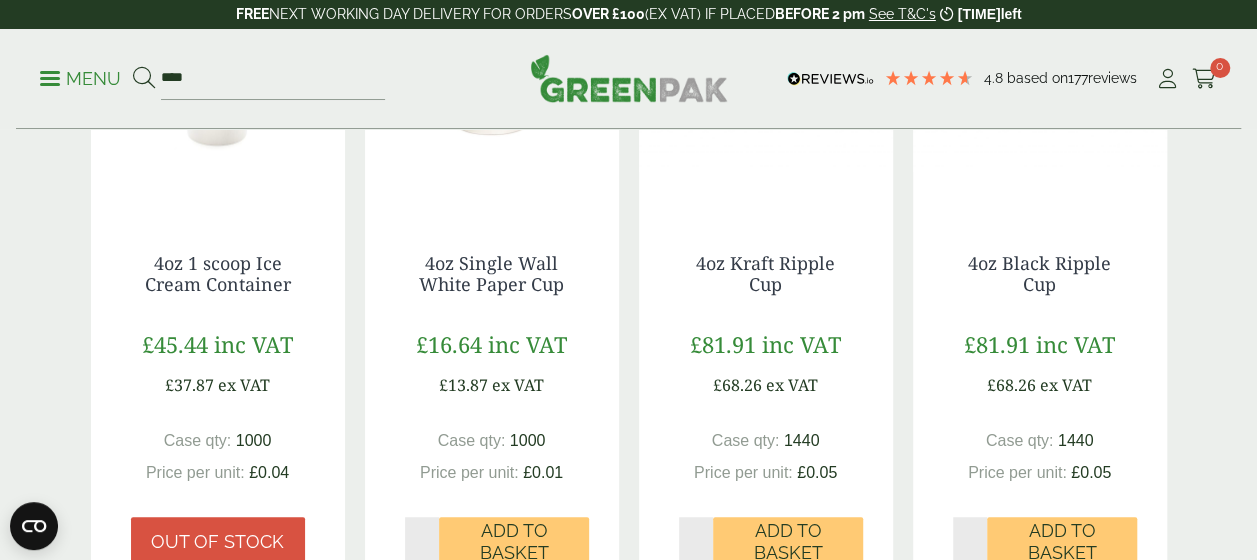 scroll, scrollTop: 487, scrollLeft: 0, axis: vertical 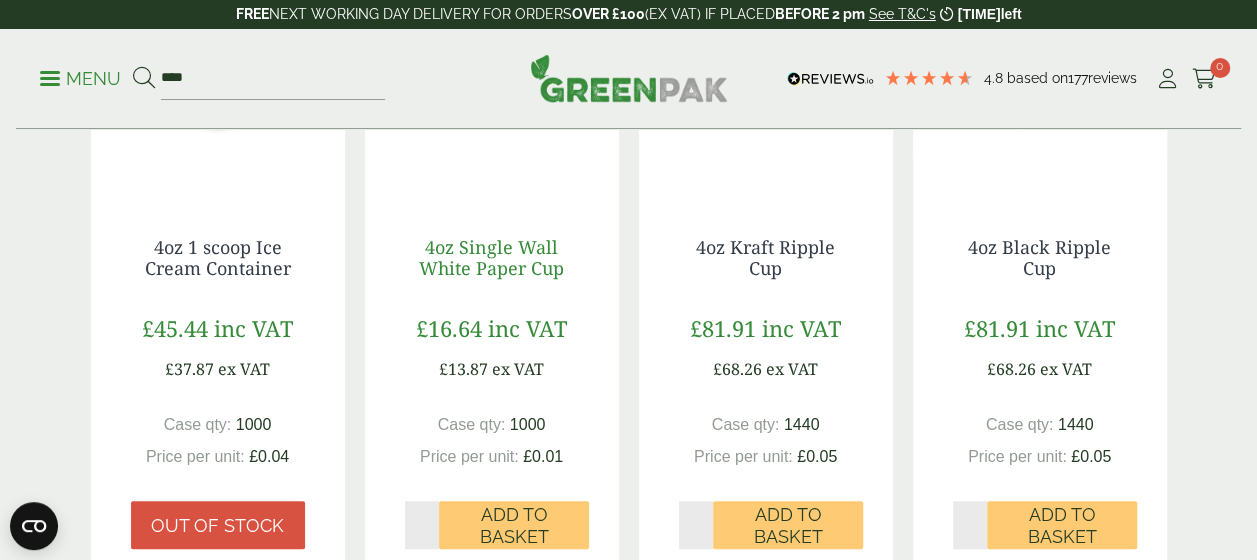 click on "4oz Single Wall White Paper Cup" at bounding box center [491, 258] 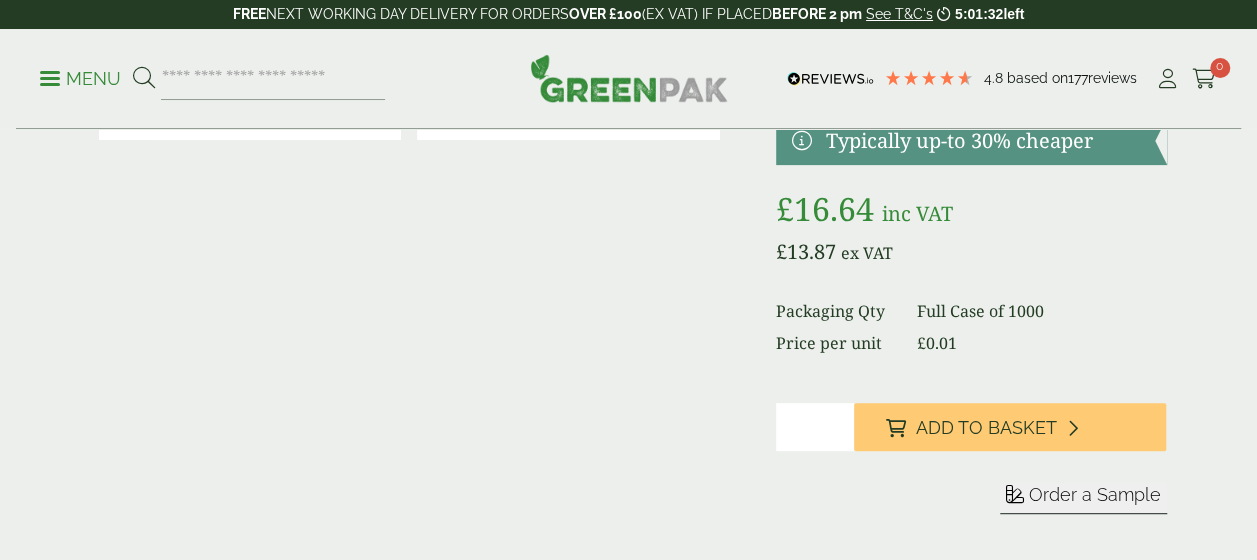 scroll, scrollTop: 0, scrollLeft: 0, axis: both 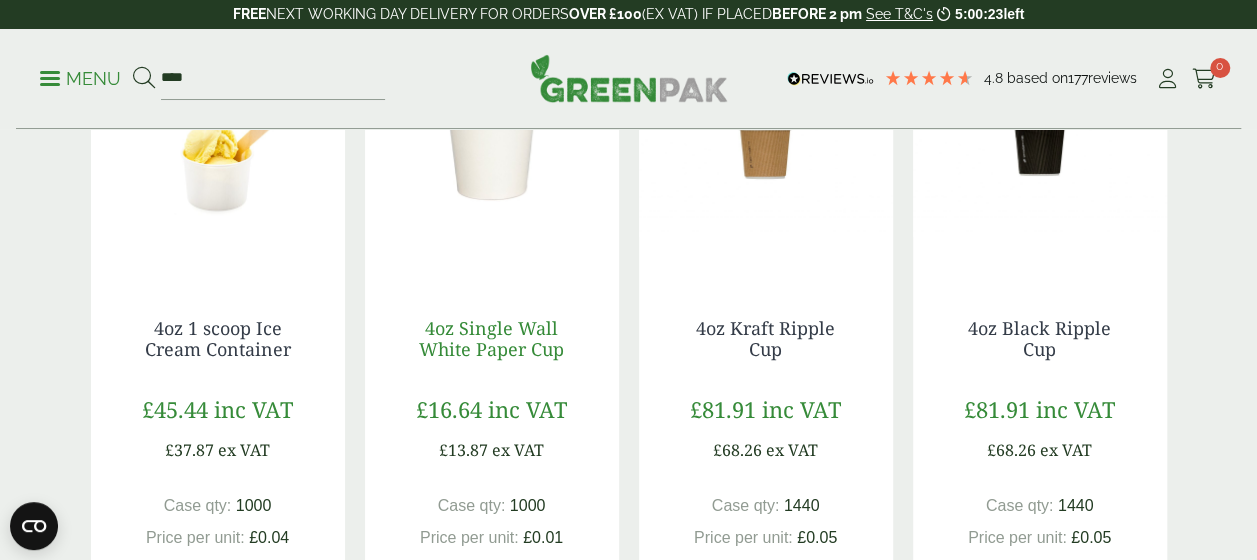 click on "4oz Single Wall White Paper Cup" at bounding box center (491, 339) 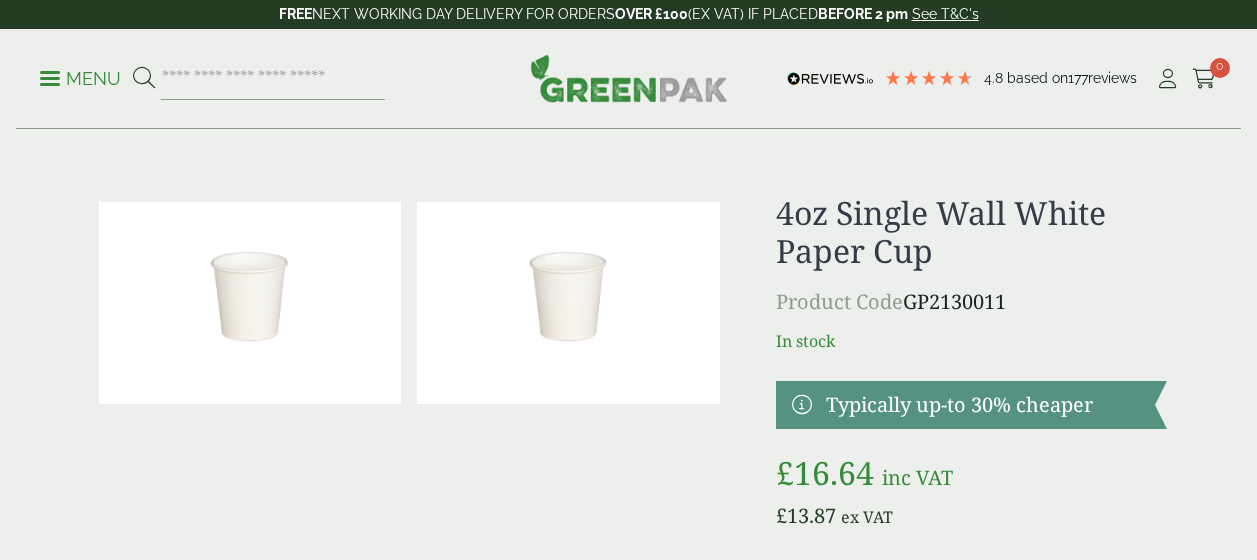 scroll, scrollTop: 0, scrollLeft: 0, axis: both 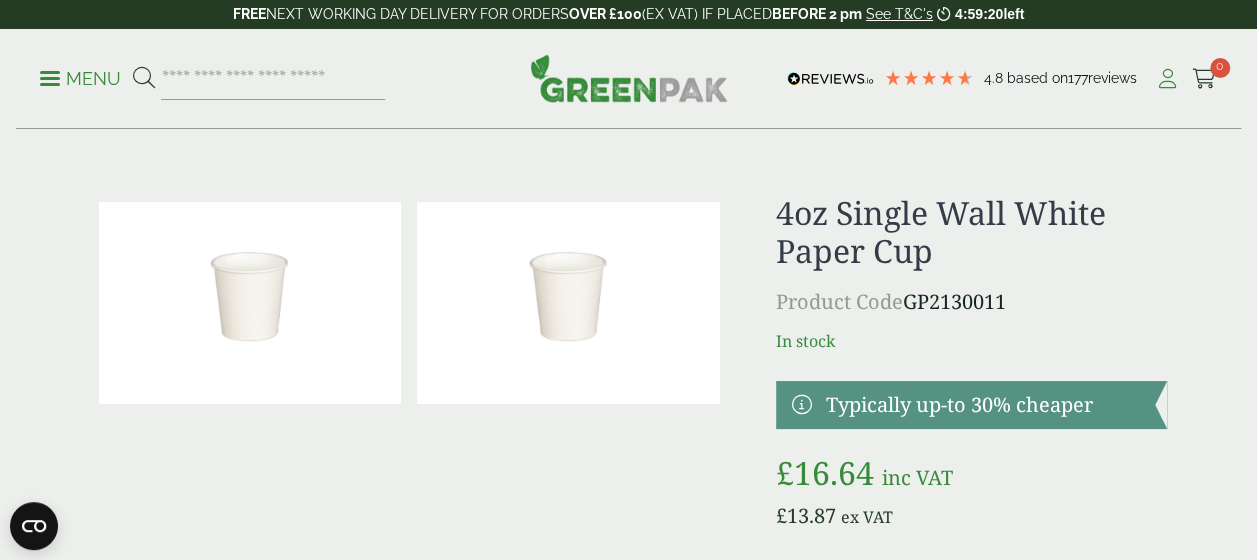 click at bounding box center [1167, 79] 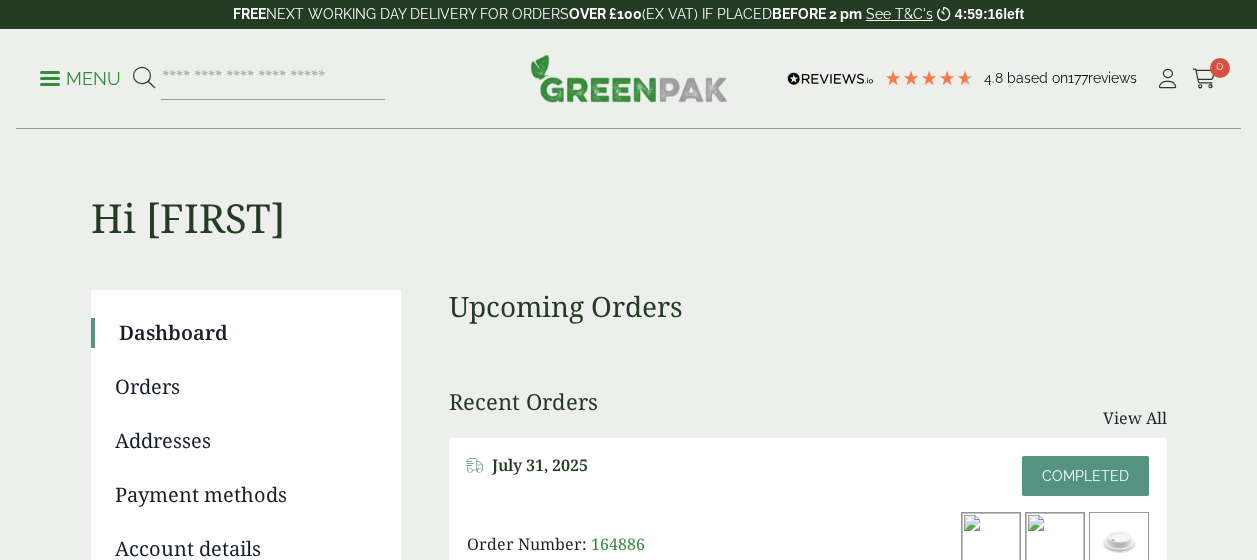 scroll, scrollTop: 0, scrollLeft: 0, axis: both 